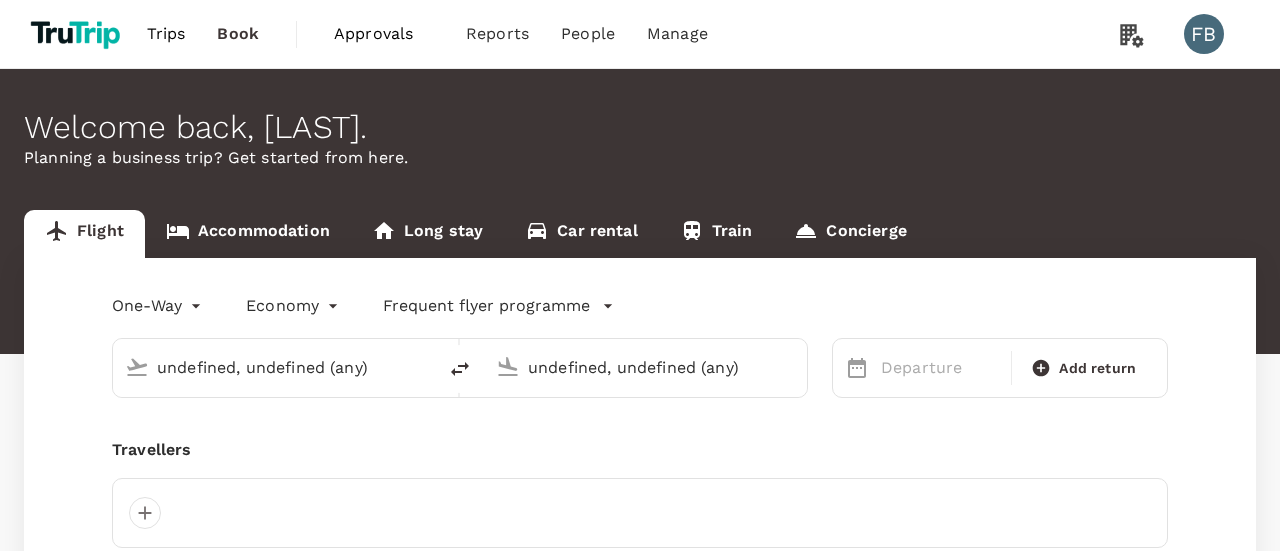 type on "Soekarno-Hatta Intl (CGK)" 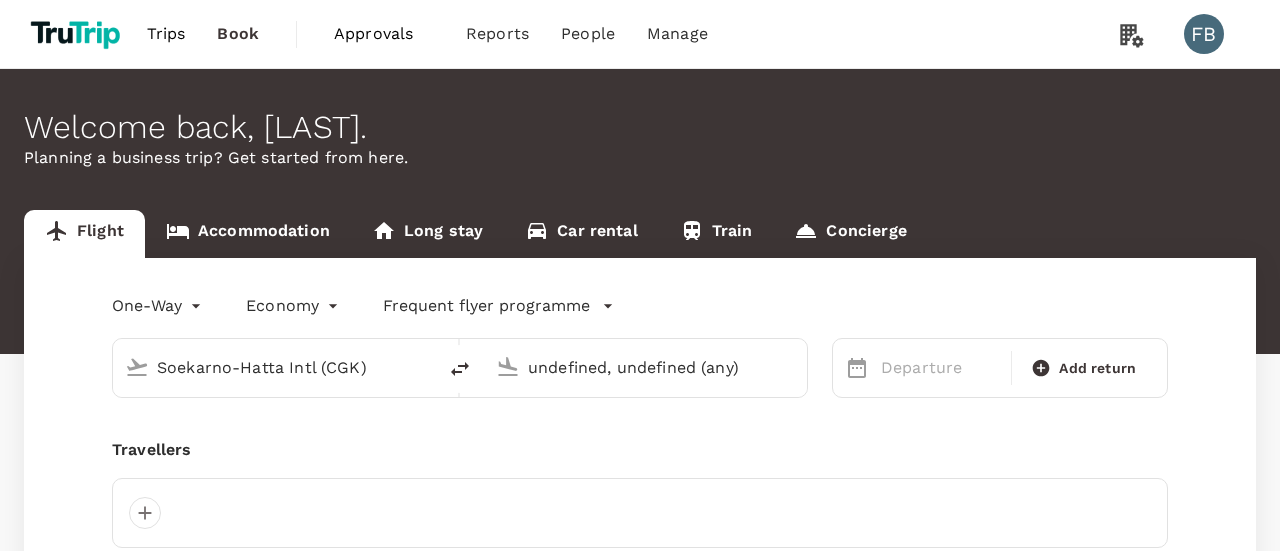 type on "Singapore Changi (SIN)" 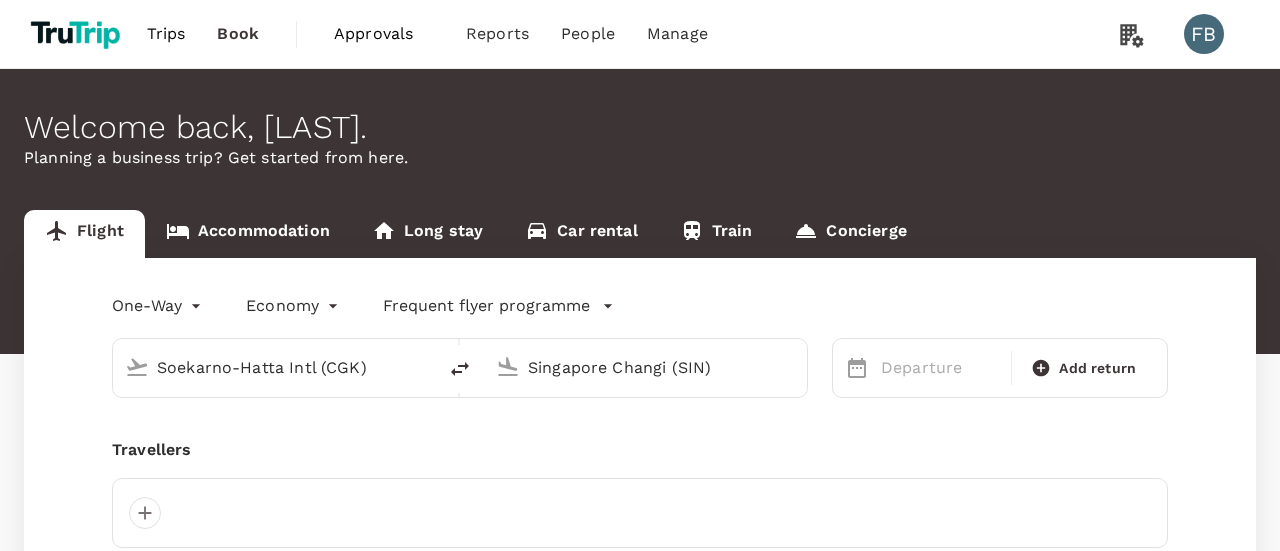 type 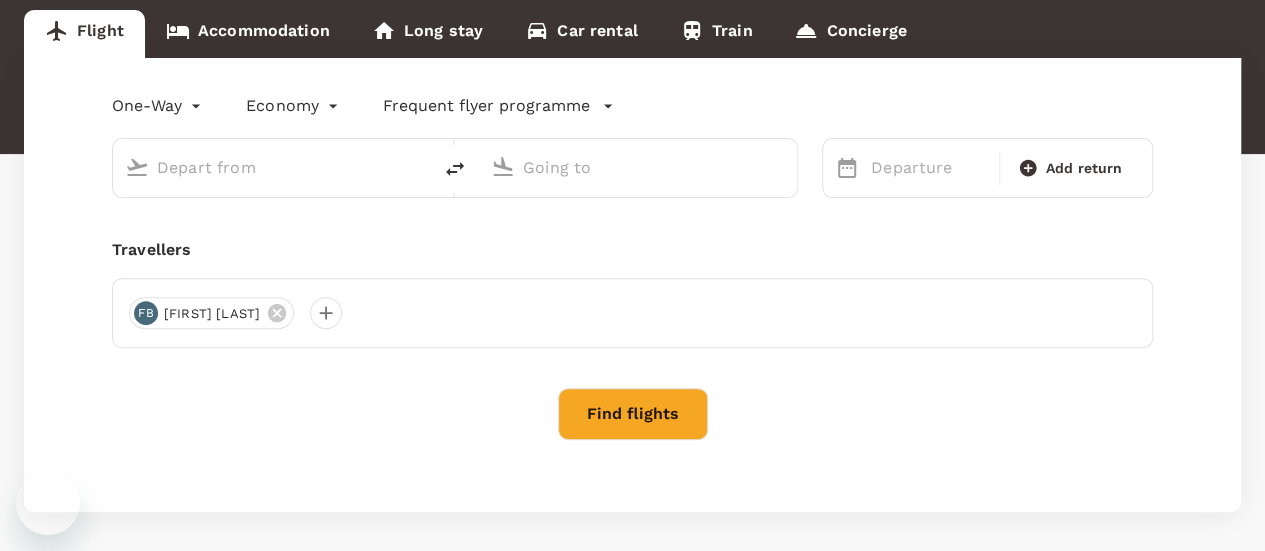 scroll, scrollTop: 0, scrollLeft: 0, axis: both 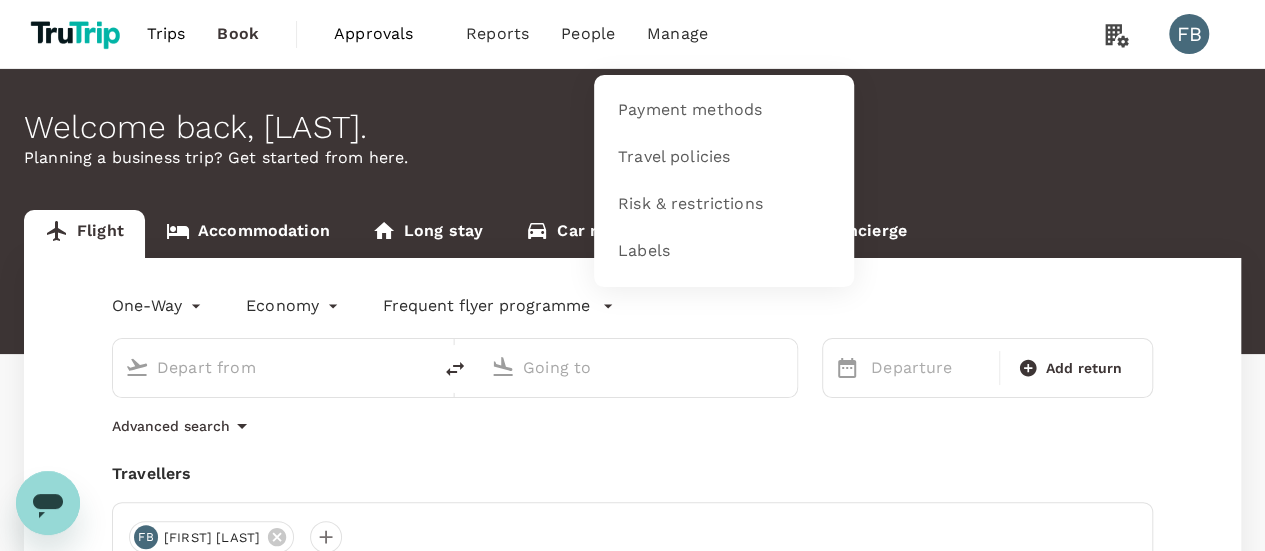 type on "Soekarno-Hatta Intl (CGK)" 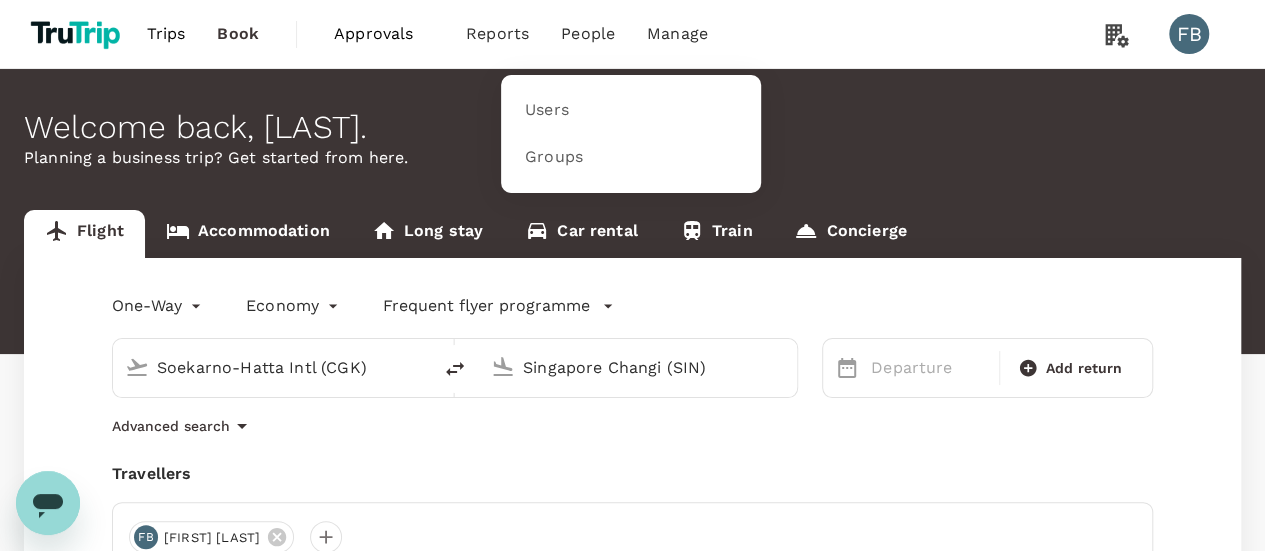 type 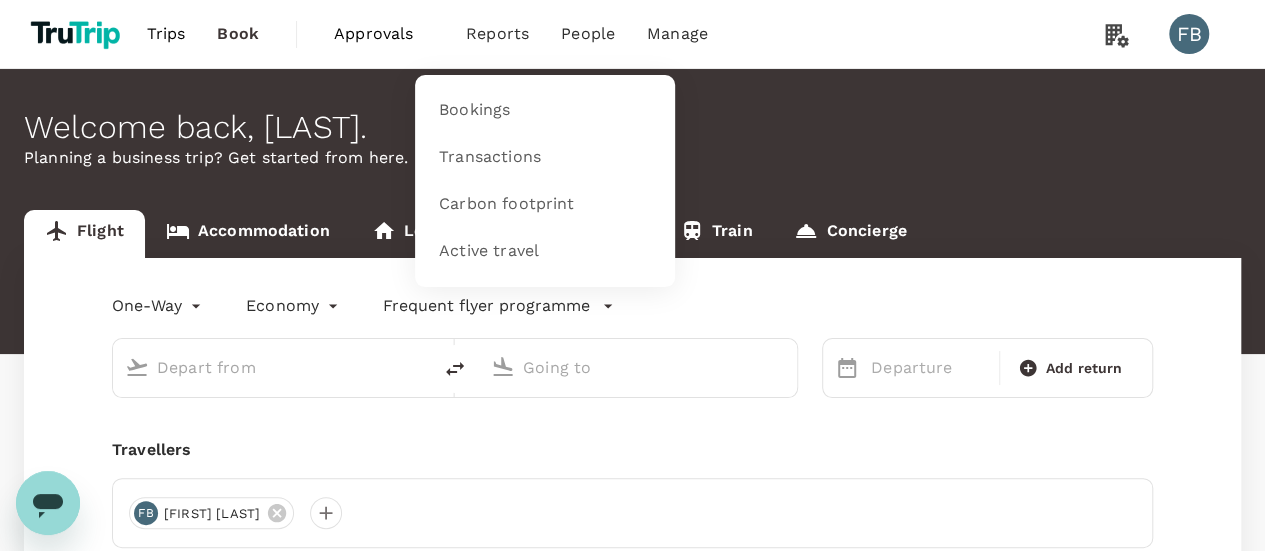 type on "Soekarno-Hatta Intl (CGK)" 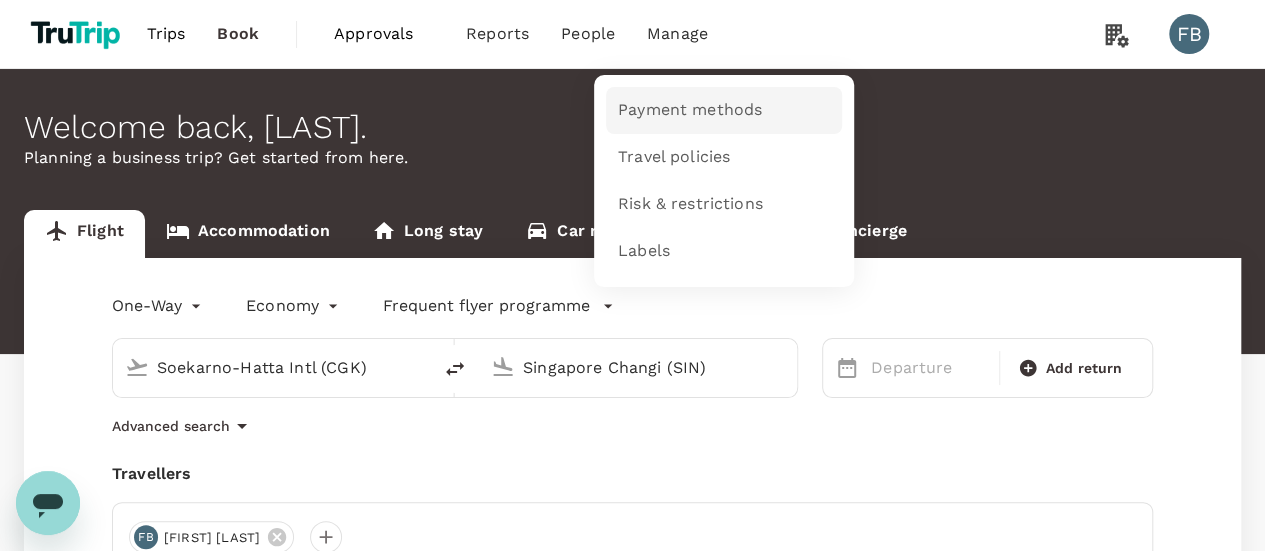 click on "Payment methods" at bounding box center (724, 110) 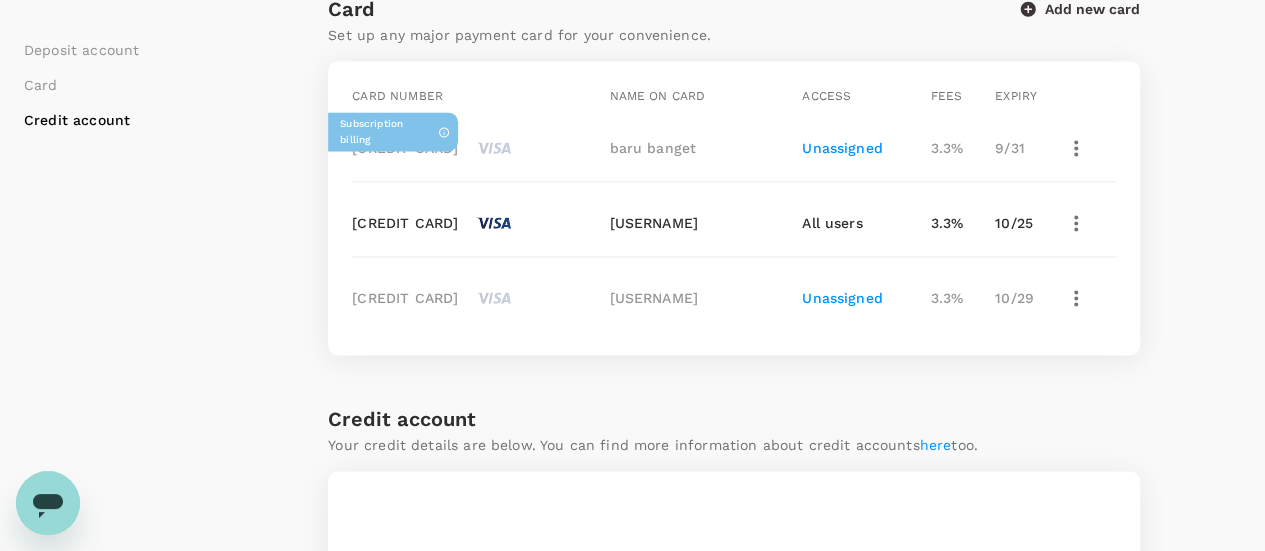 scroll, scrollTop: 1400, scrollLeft: 0, axis: vertical 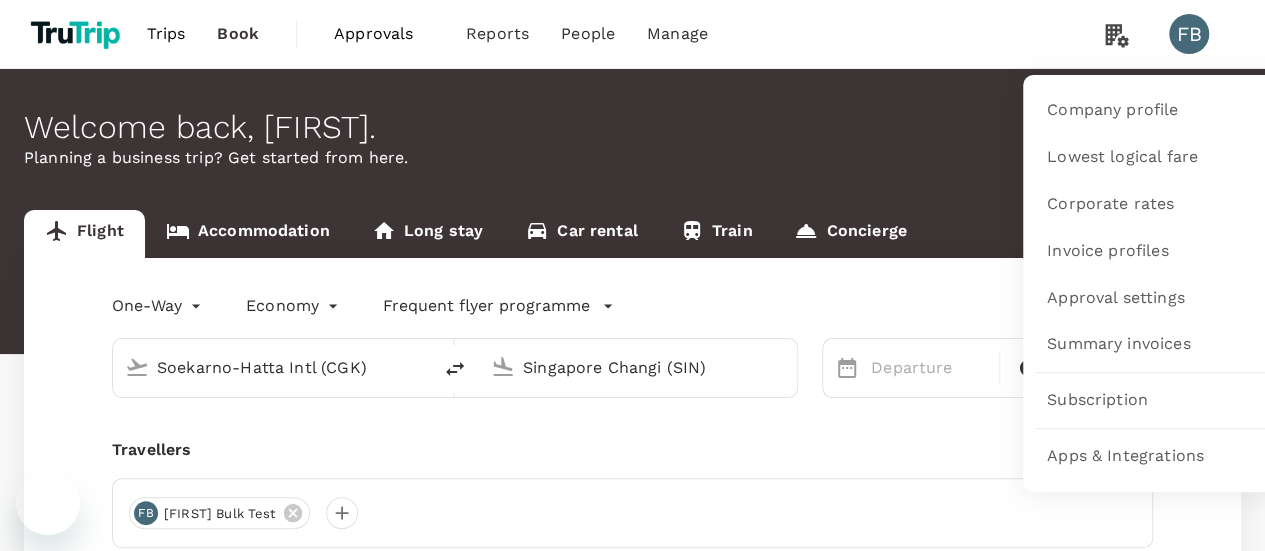 type 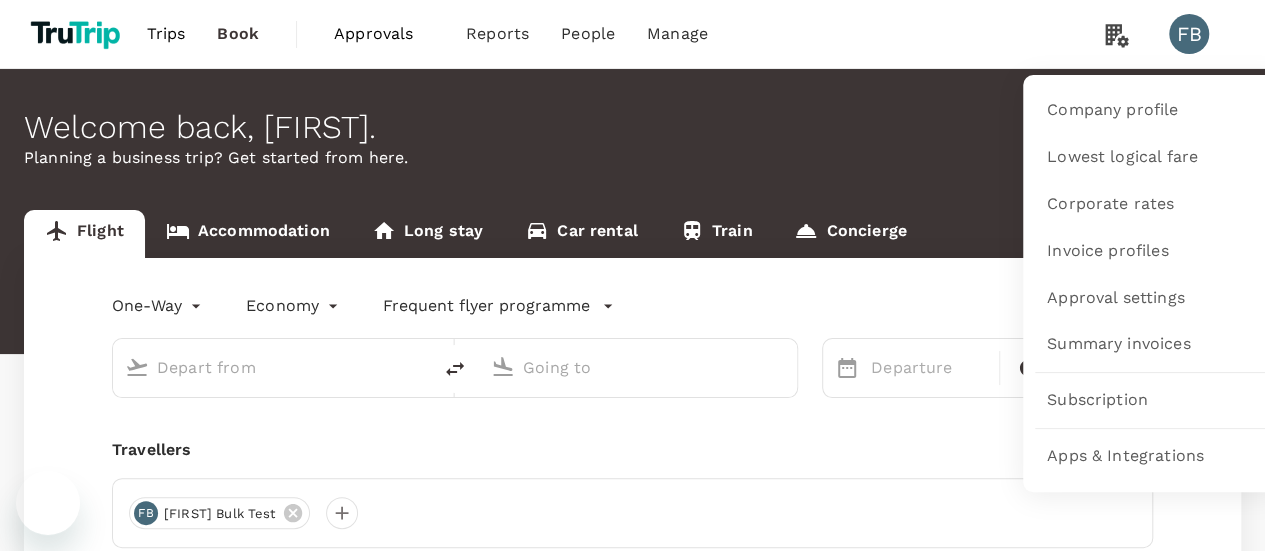 type on "Soekarno-Hatta Intl (CGK)" 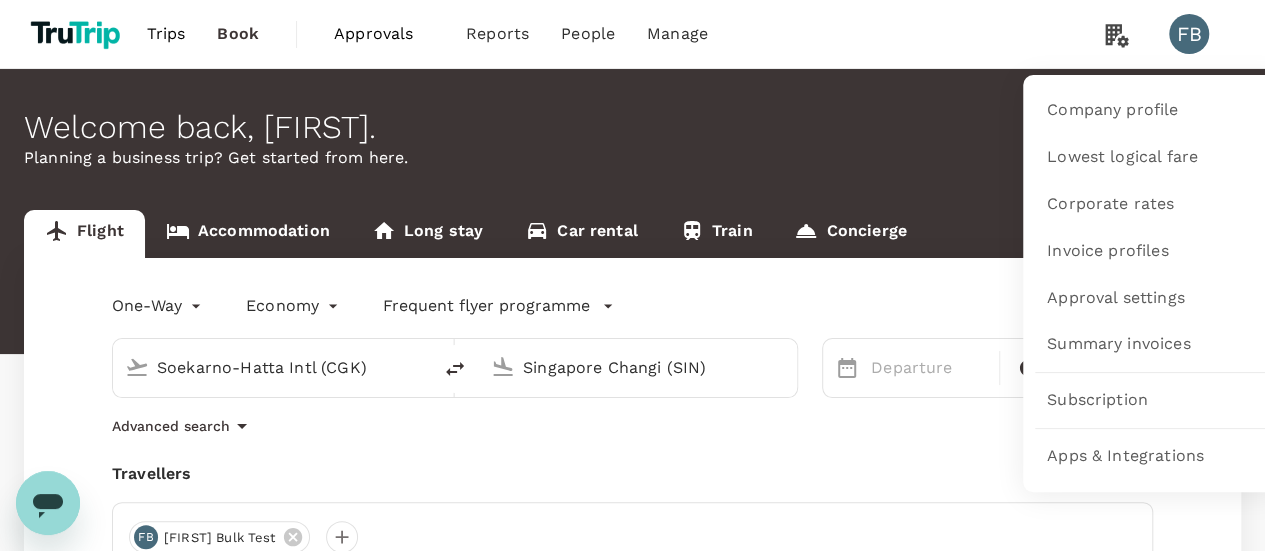 scroll, scrollTop: 0, scrollLeft: 0, axis: both 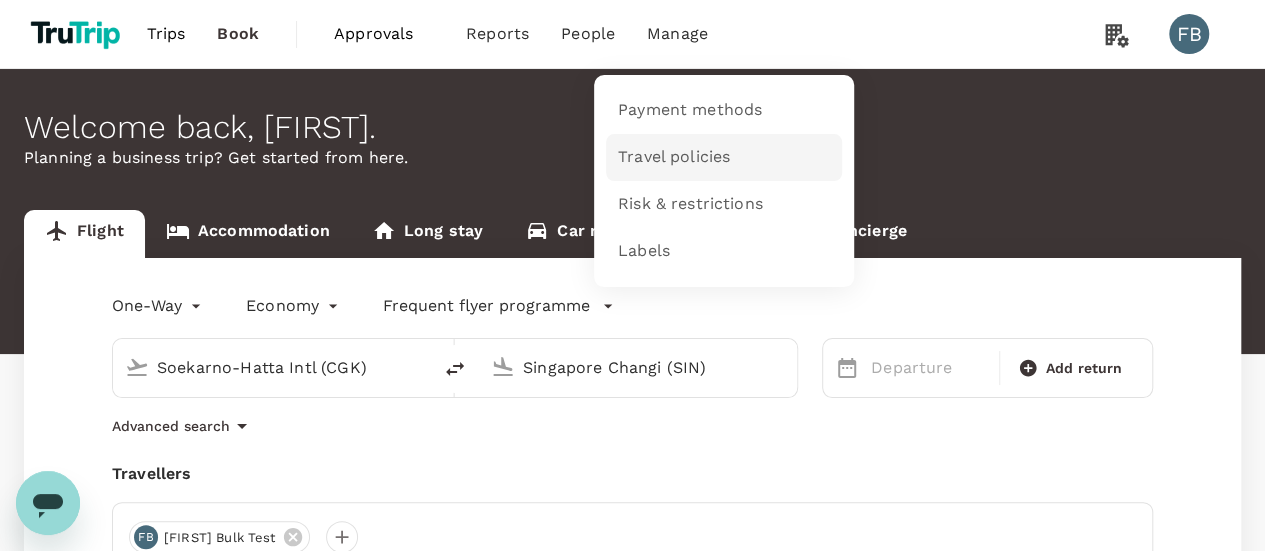 click on "Travel policies" at bounding box center (674, 157) 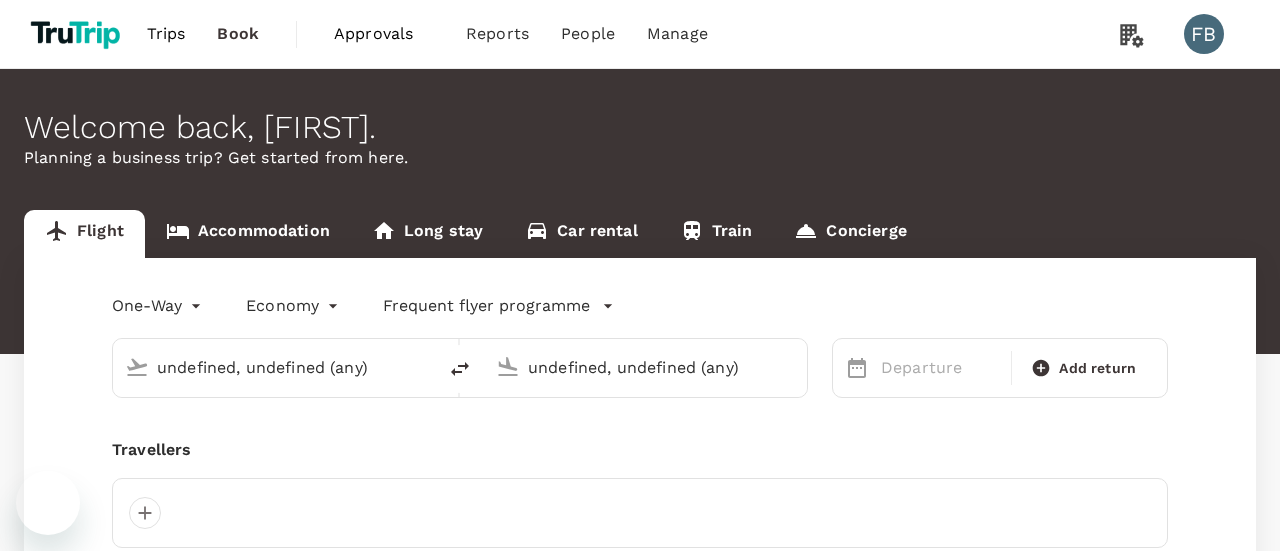 type on "Soekarno-Hatta Intl (CGK)" 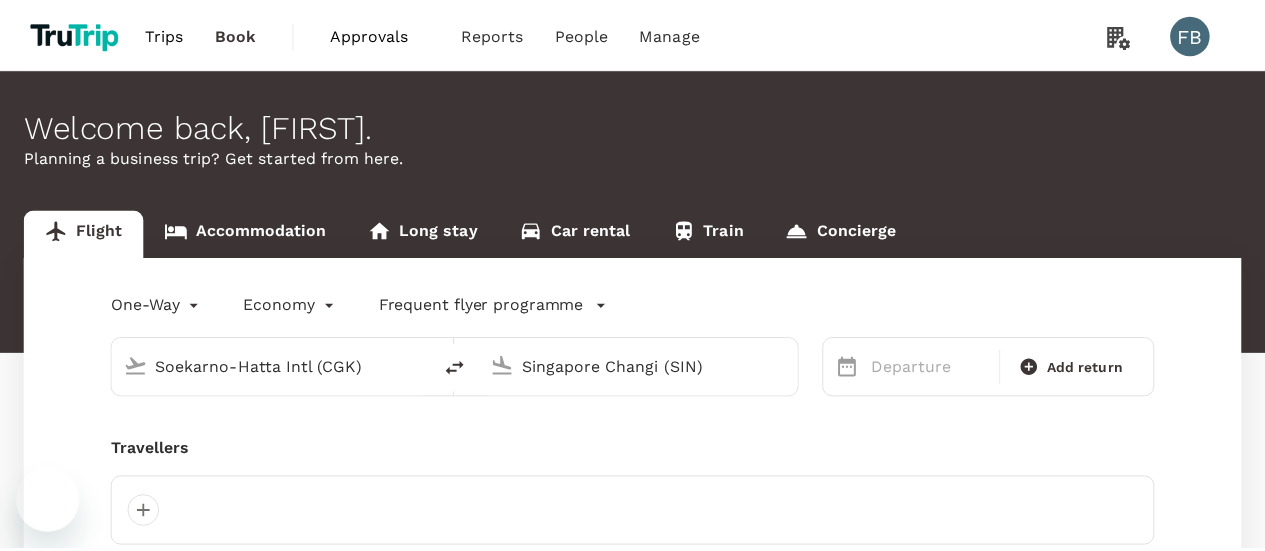 scroll, scrollTop: 0, scrollLeft: 0, axis: both 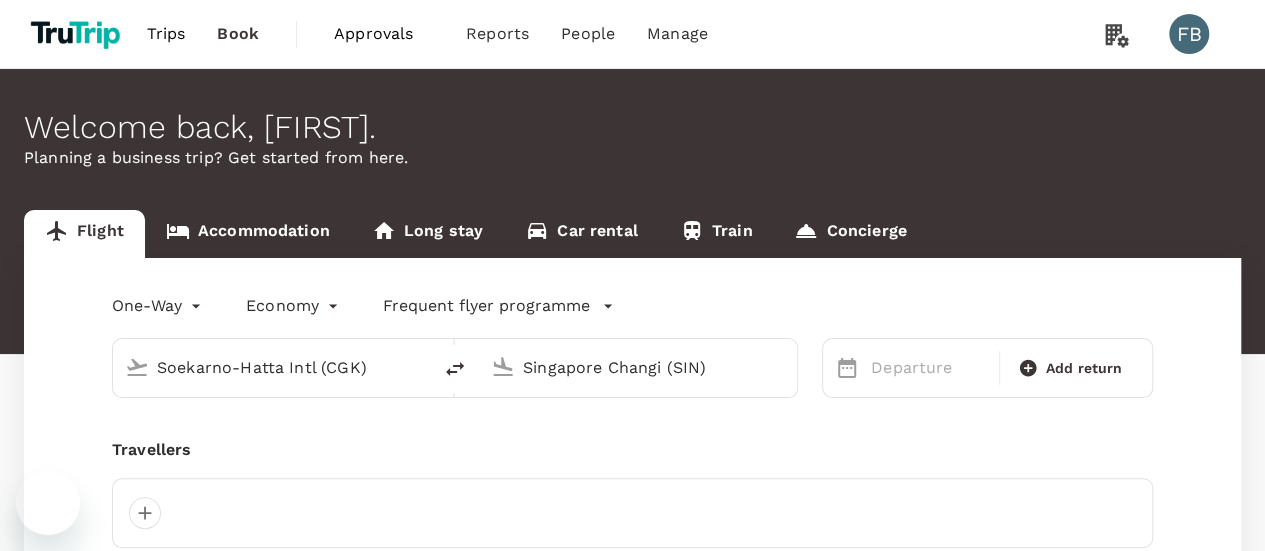 type 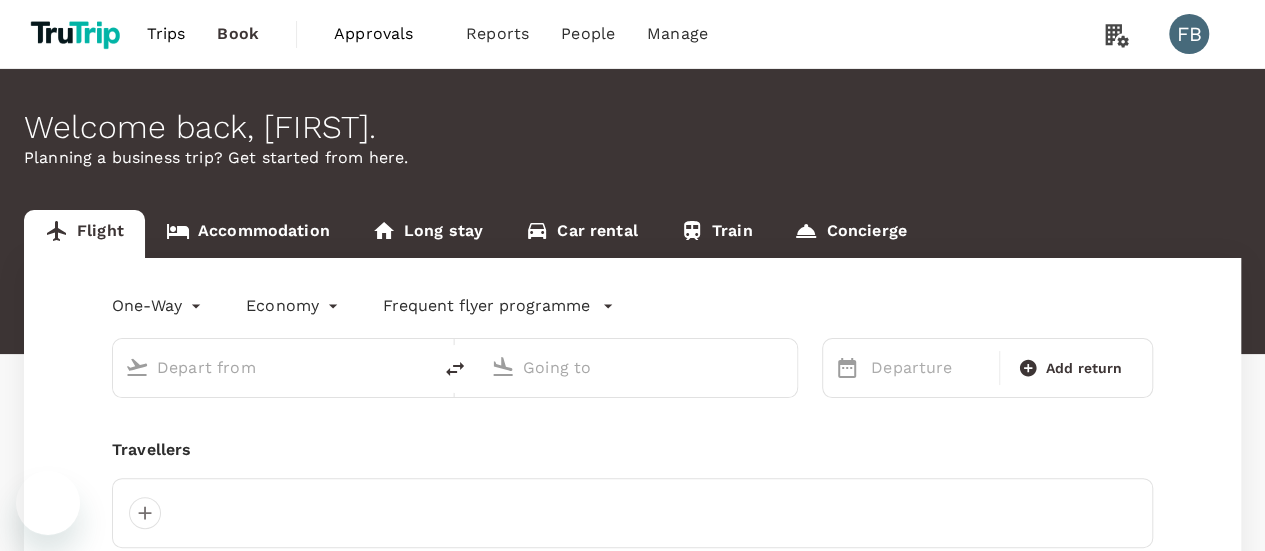 type on "Soekarno-Hatta Intl (CGK)" 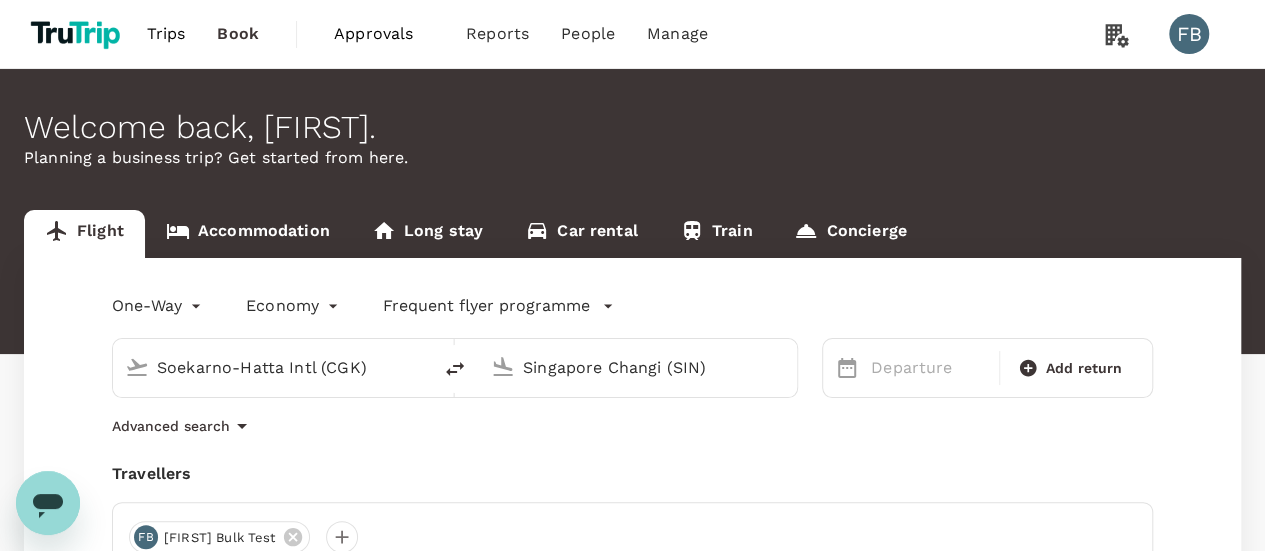 scroll, scrollTop: 0, scrollLeft: 0, axis: both 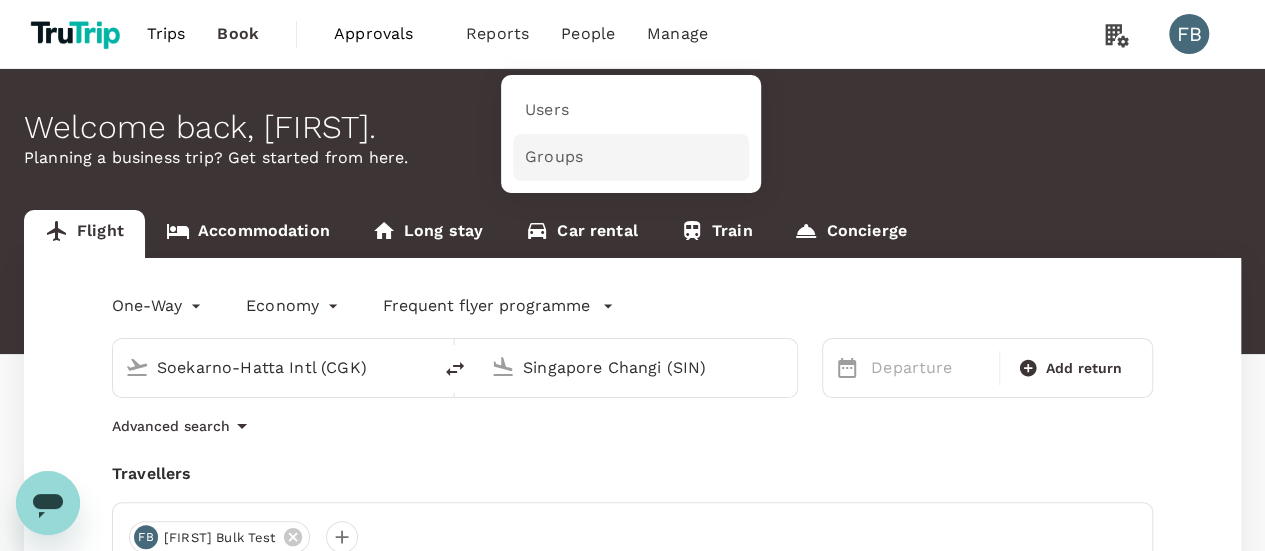 click on "Groups" at bounding box center (631, 157) 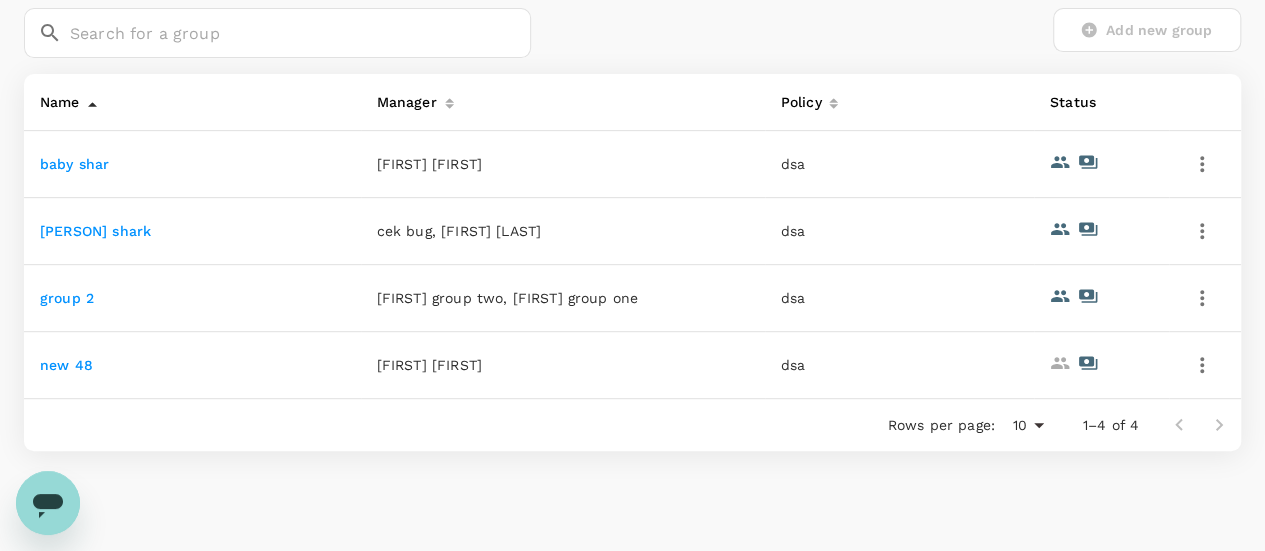scroll, scrollTop: 200, scrollLeft: 0, axis: vertical 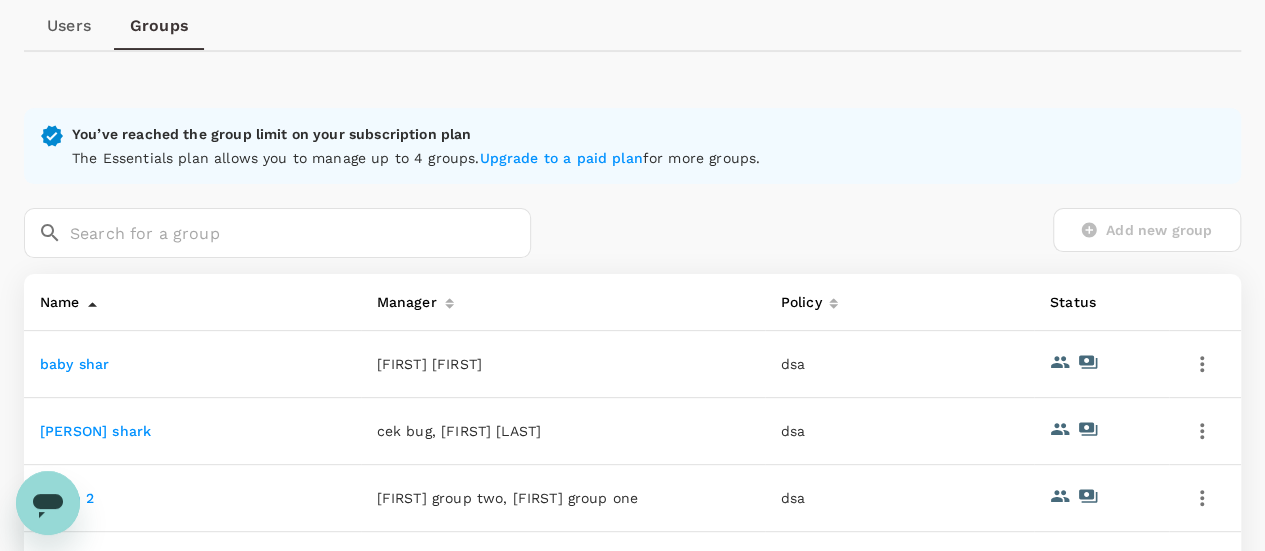 click on "[PERSON] shark" at bounding box center (95, 431) 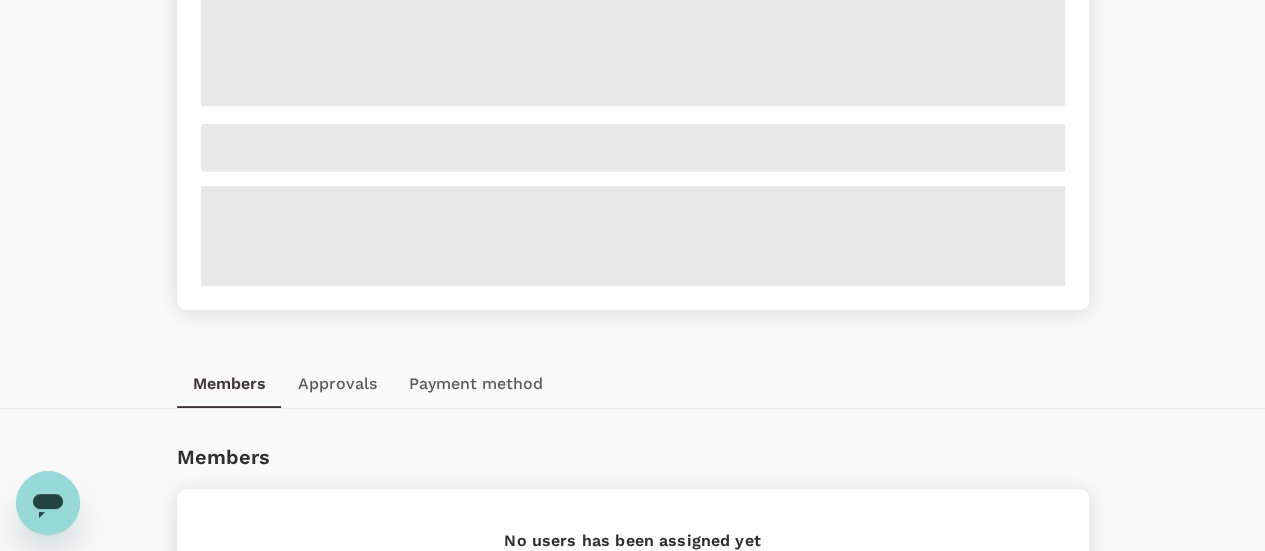 scroll, scrollTop: 200, scrollLeft: 0, axis: vertical 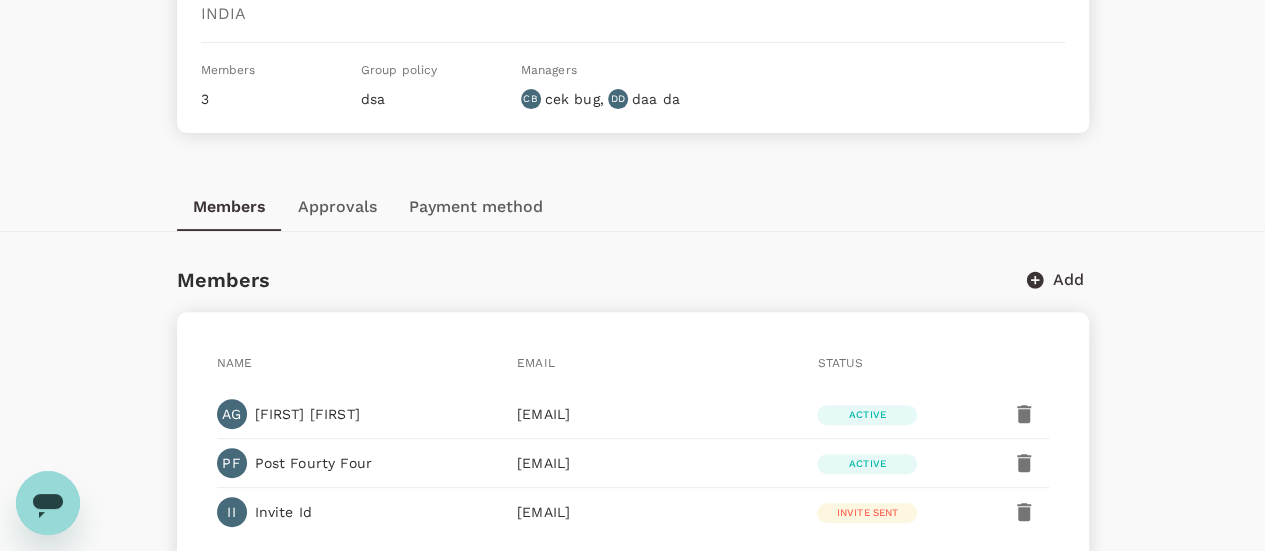 drag, startPoint x: 377, startPoint y: 351, endPoint x: 308, endPoint y: 403, distance: 86.40023 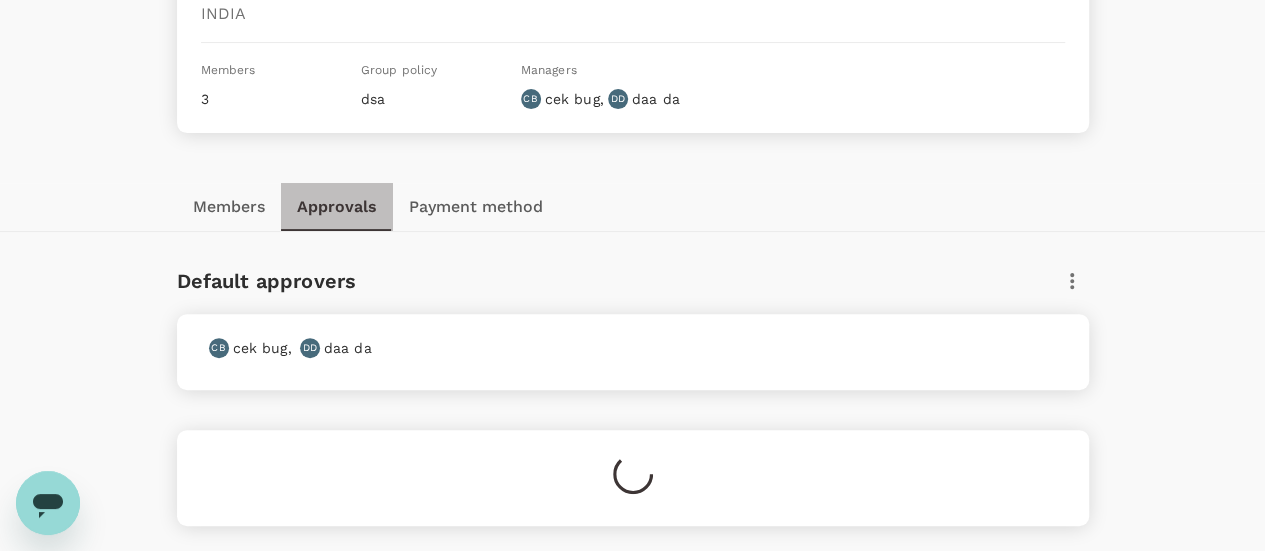 click on "Approvals" at bounding box center [337, 207] 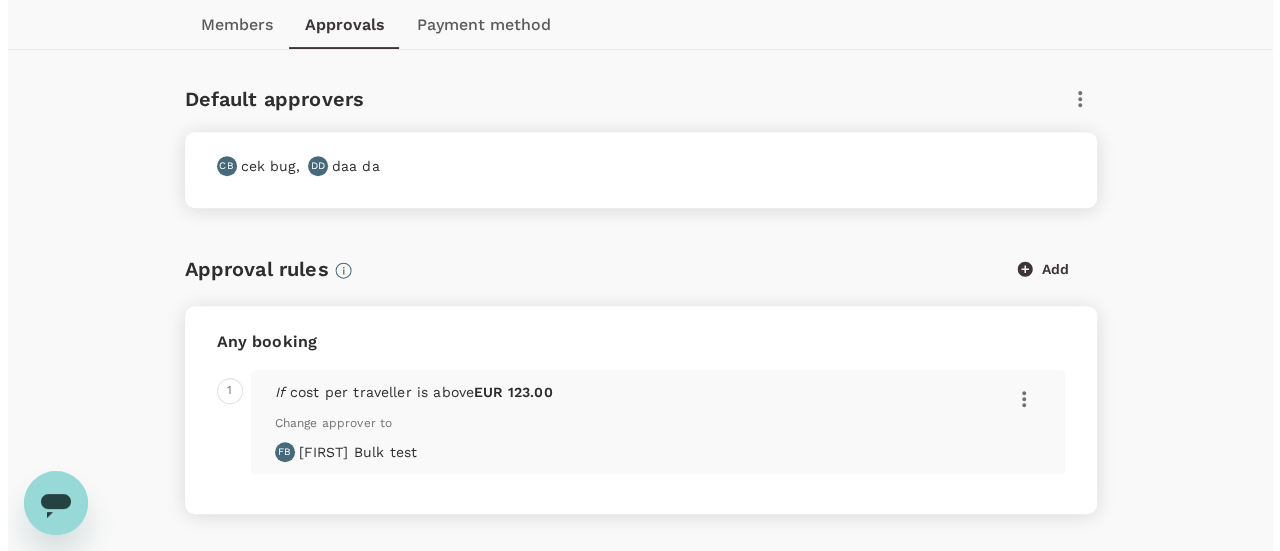 scroll, scrollTop: 400, scrollLeft: 0, axis: vertical 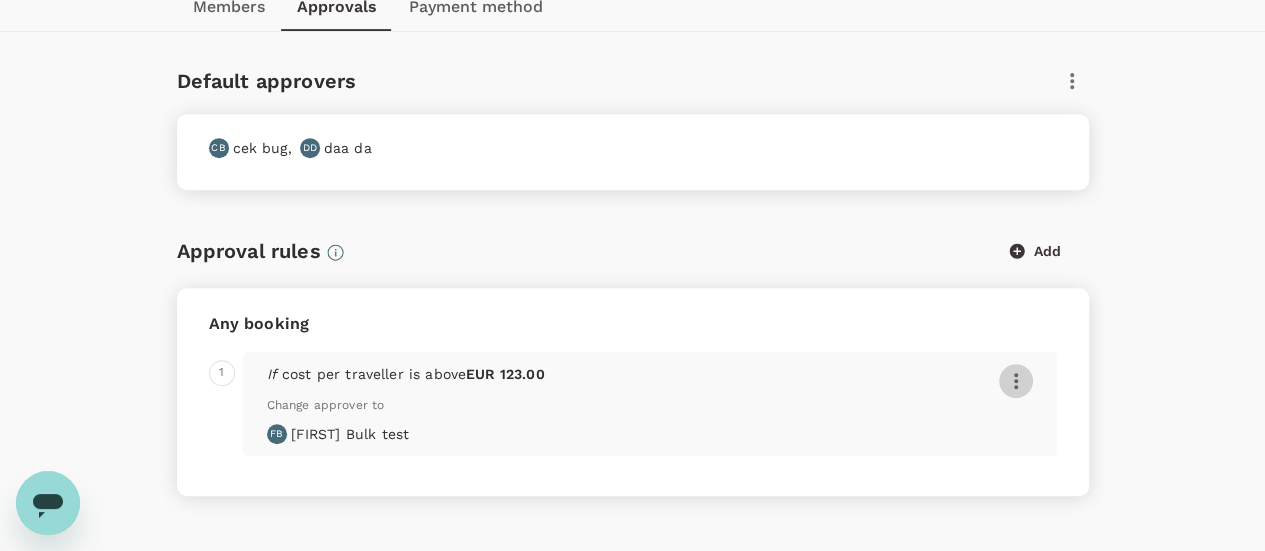 click 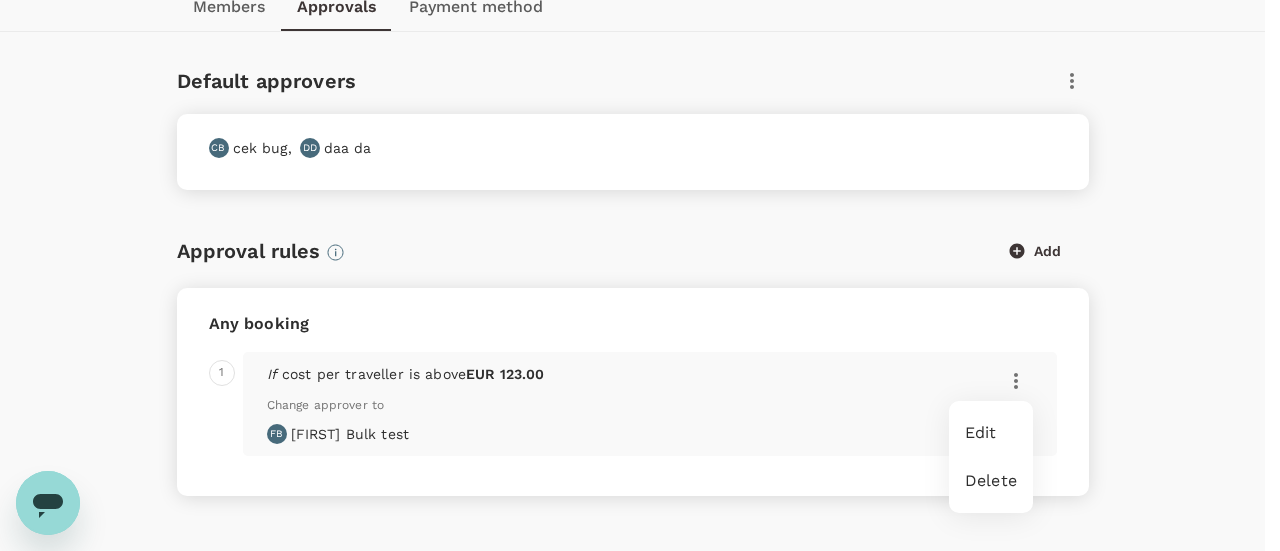 click on "Edit" at bounding box center (991, 433) 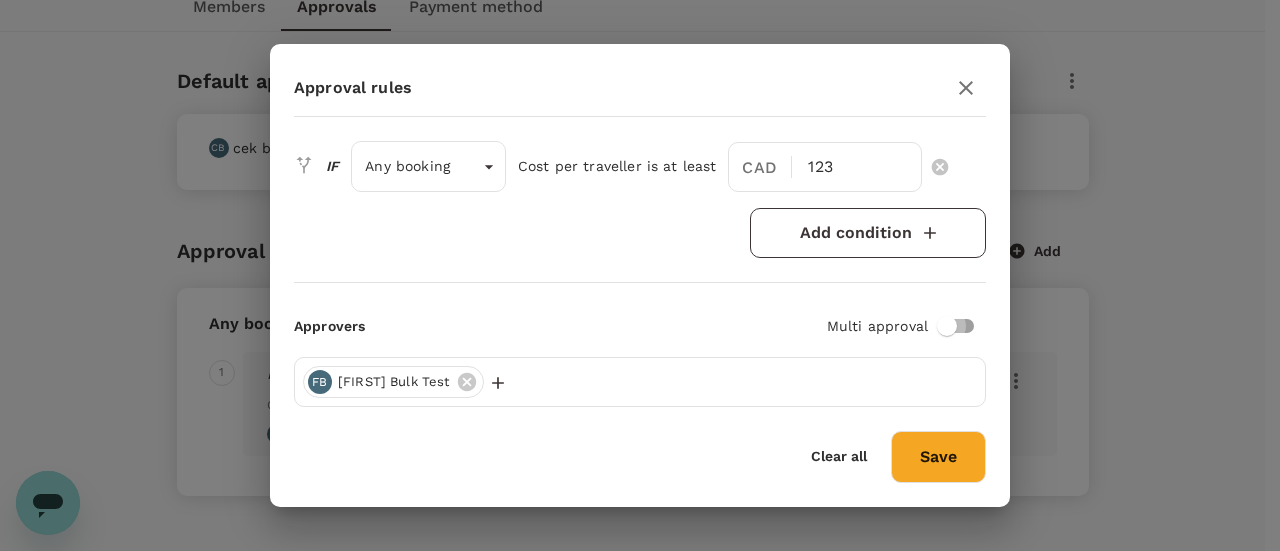click at bounding box center [947, 326] 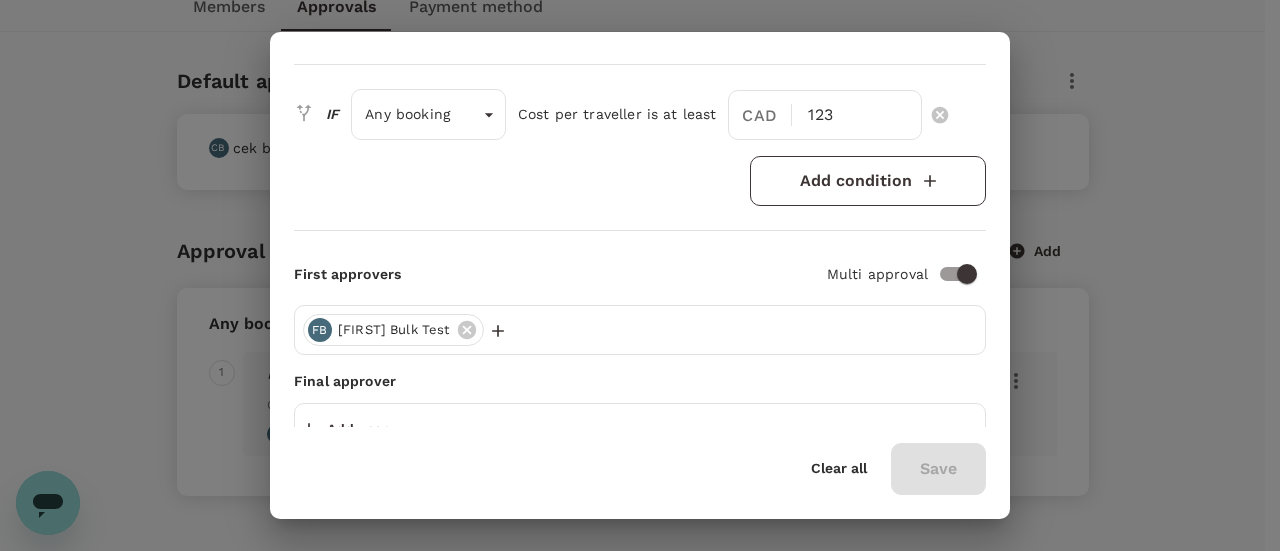 scroll, scrollTop: 72, scrollLeft: 0, axis: vertical 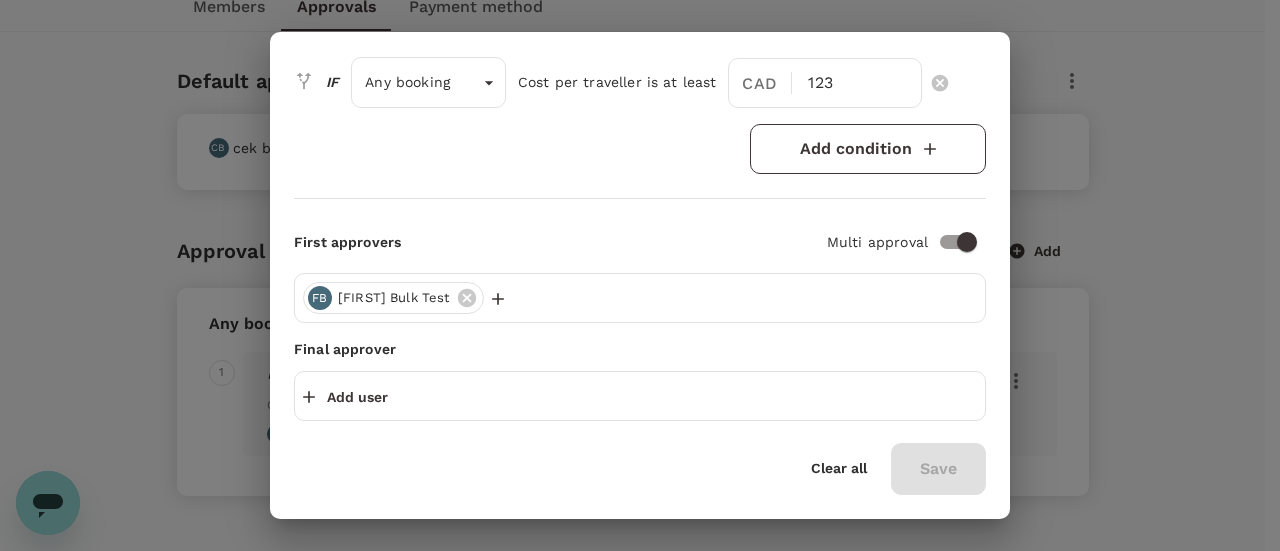 click on "Add user" at bounding box center [357, 397] 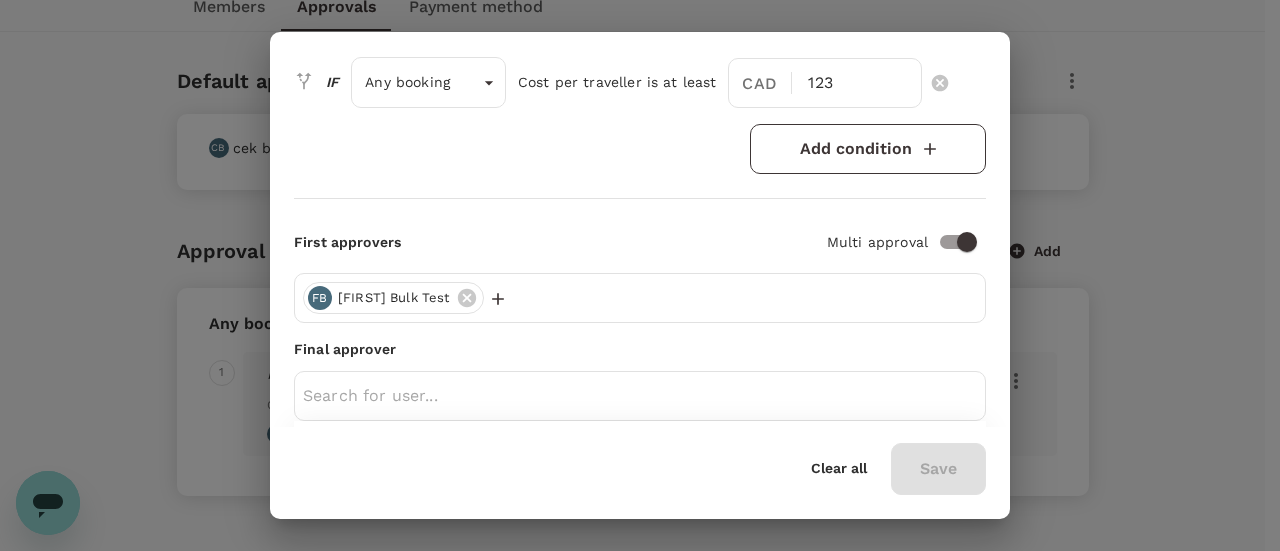 scroll, scrollTop: 409, scrollLeft: 0, axis: vertical 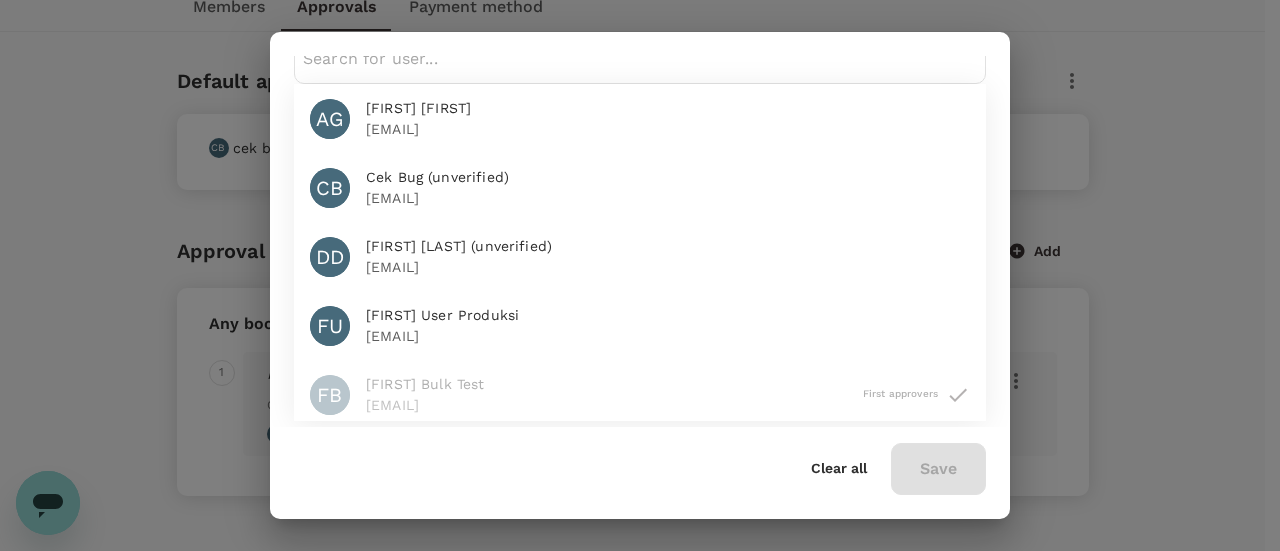 click on "[FIRST] User Produksi" at bounding box center [668, 315] 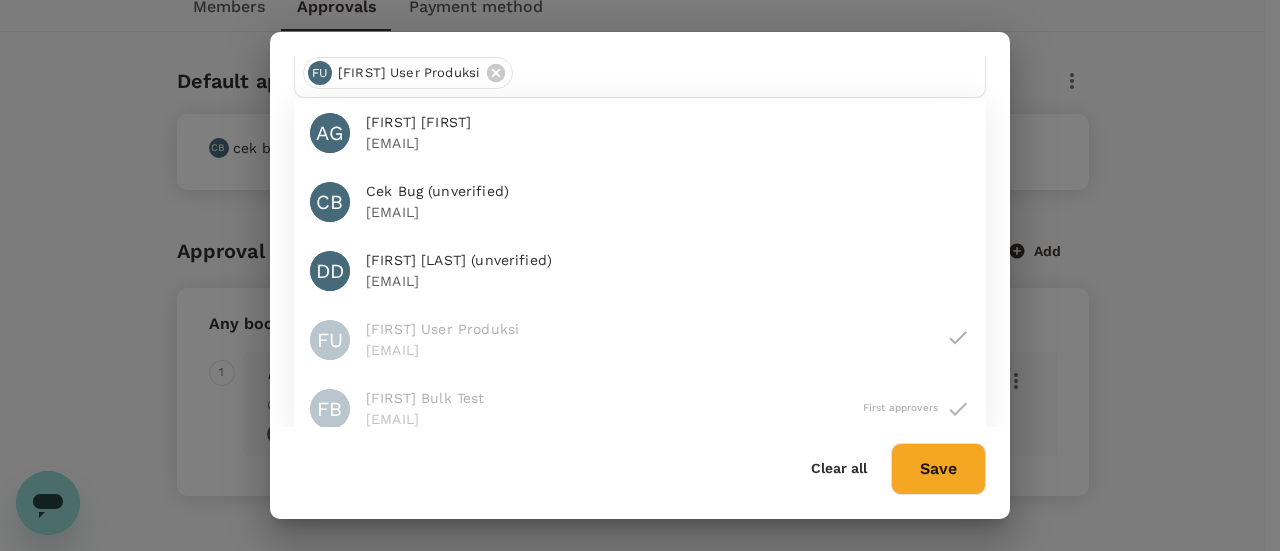 click on "Save" at bounding box center (938, 469) 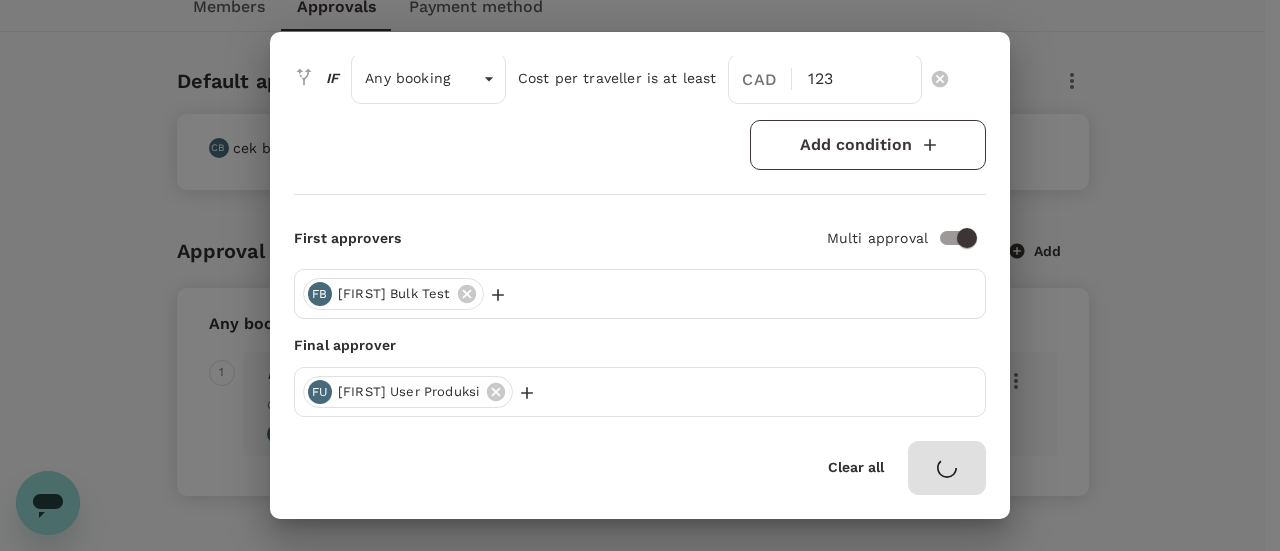 scroll, scrollTop: 74, scrollLeft: 0, axis: vertical 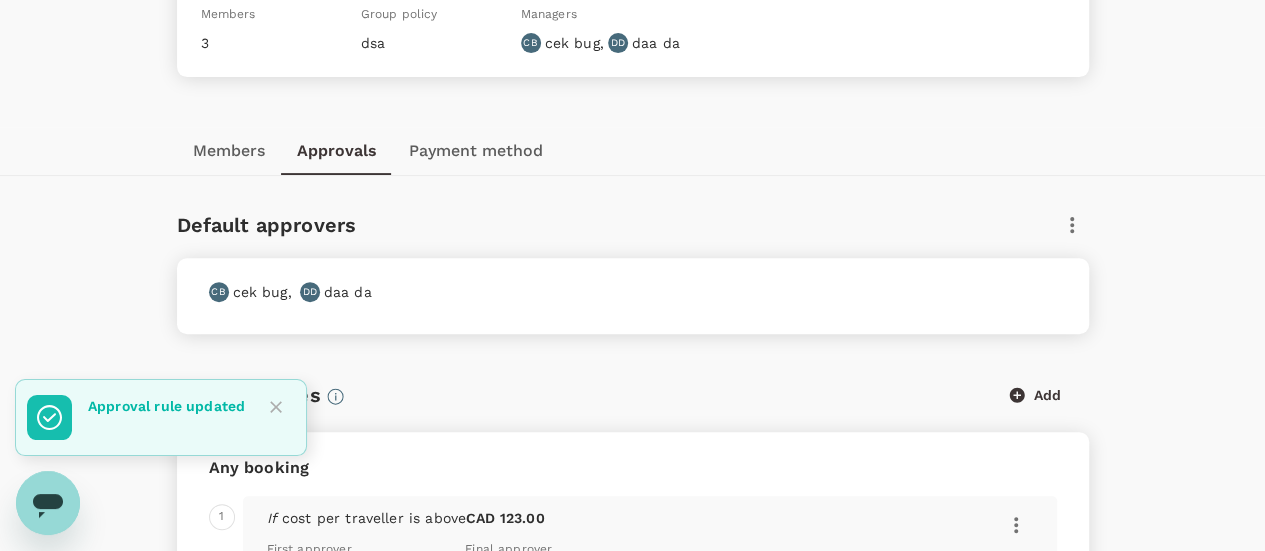drag, startPoint x: 1007, startPoint y: 488, endPoint x: 1010, endPoint y: 517, distance: 29.15476 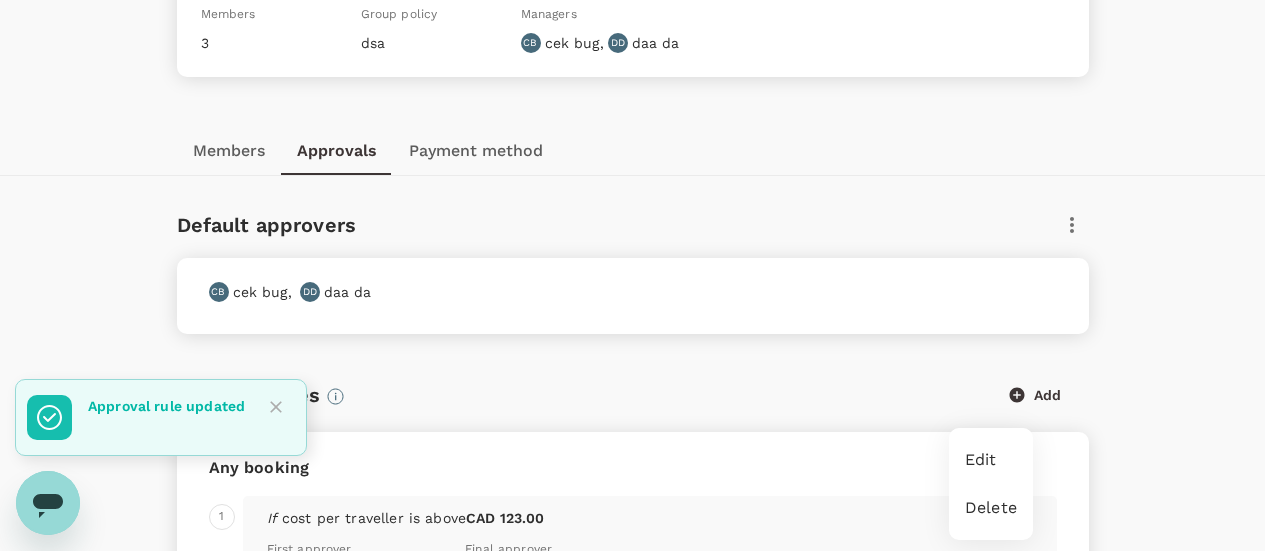 click on "Edit" at bounding box center (991, 460) 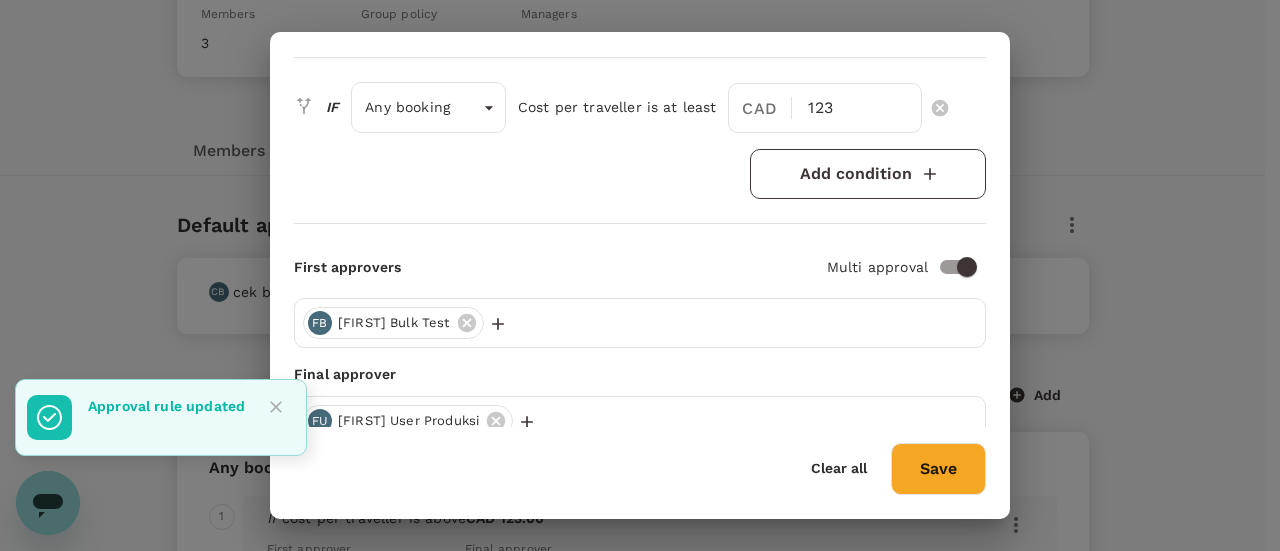 scroll, scrollTop: 72, scrollLeft: 0, axis: vertical 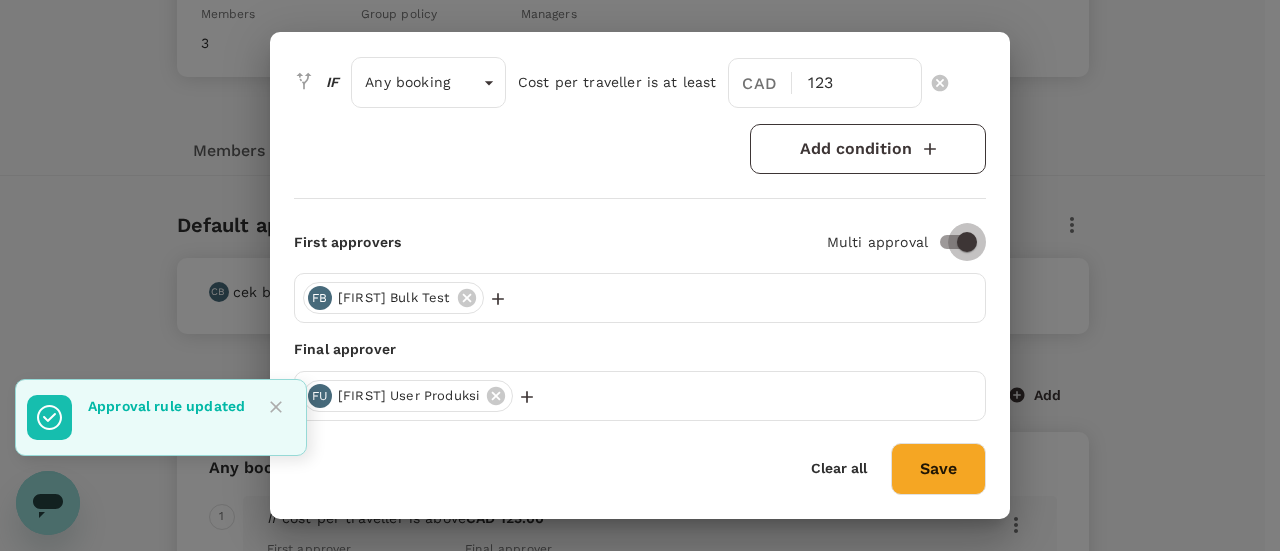 click at bounding box center [967, 242] 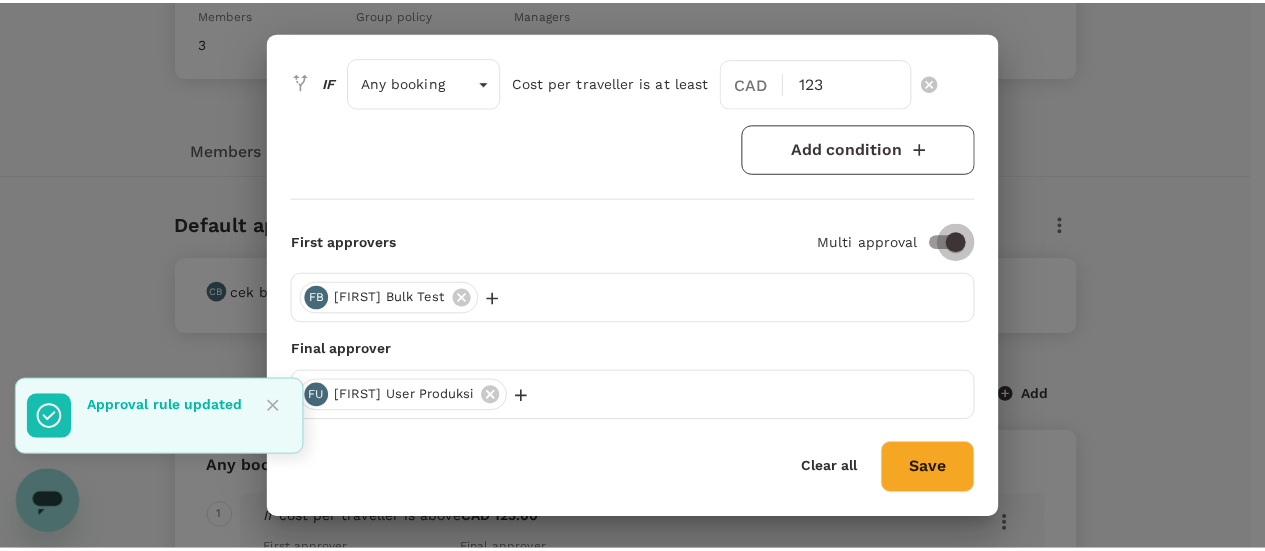 scroll, scrollTop: 0, scrollLeft: 0, axis: both 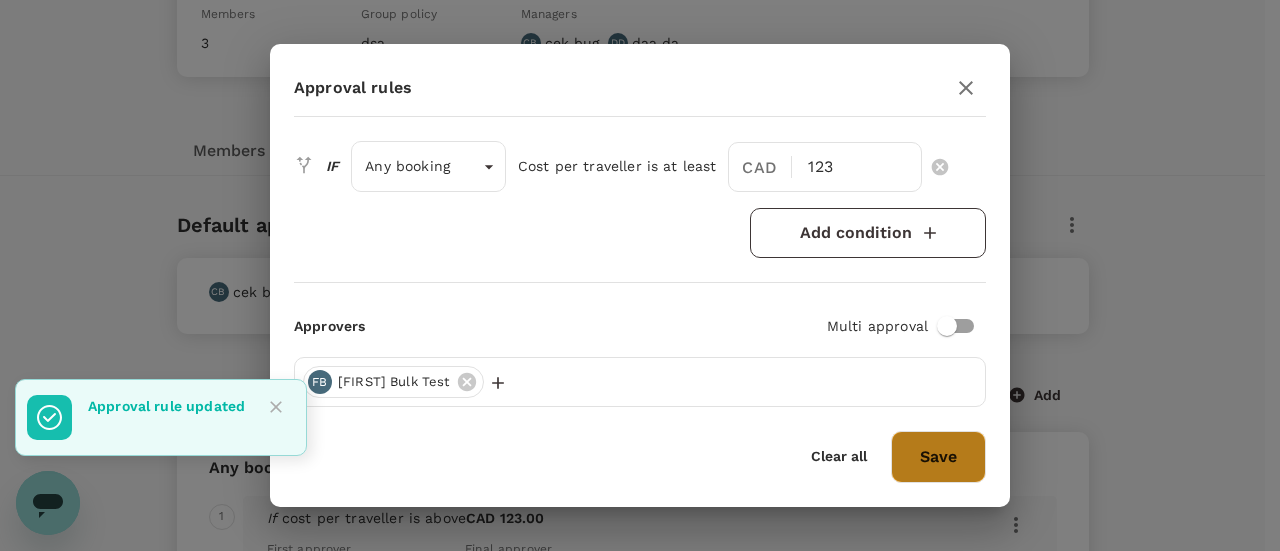 click on "Save" at bounding box center [938, 457] 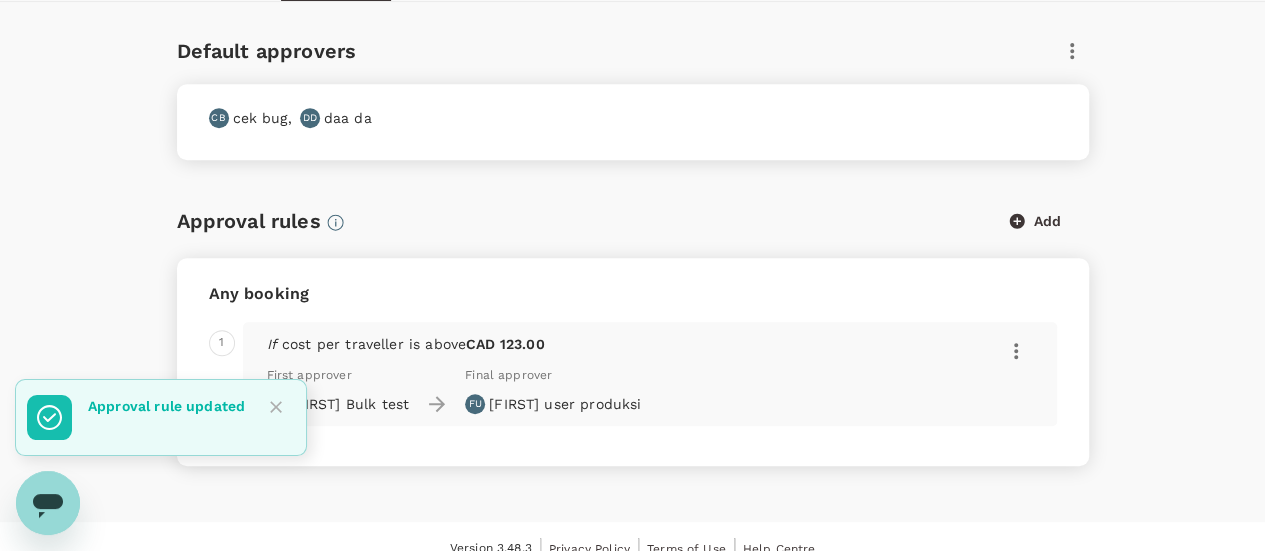 scroll, scrollTop: 450, scrollLeft: 0, axis: vertical 